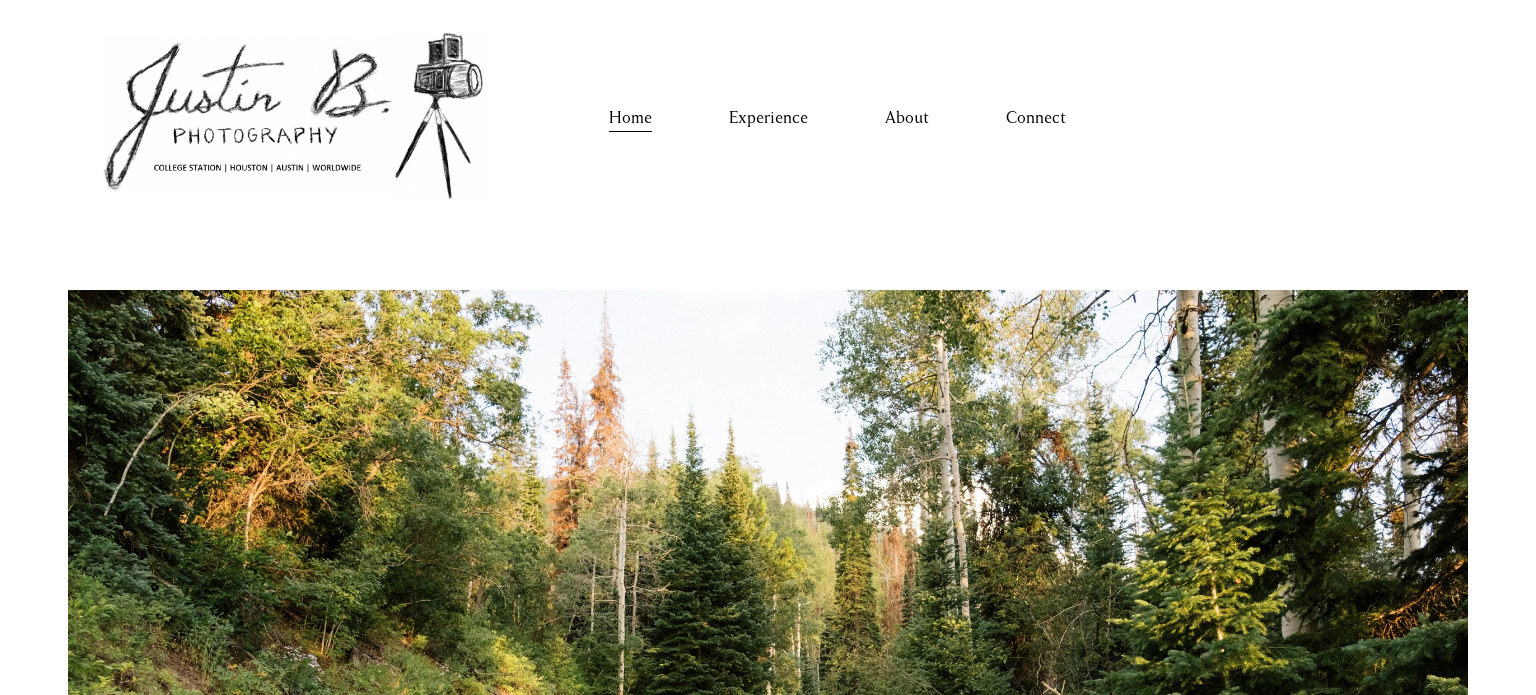 scroll, scrollTop: 15, scrollLeft: 0, axis: vertical 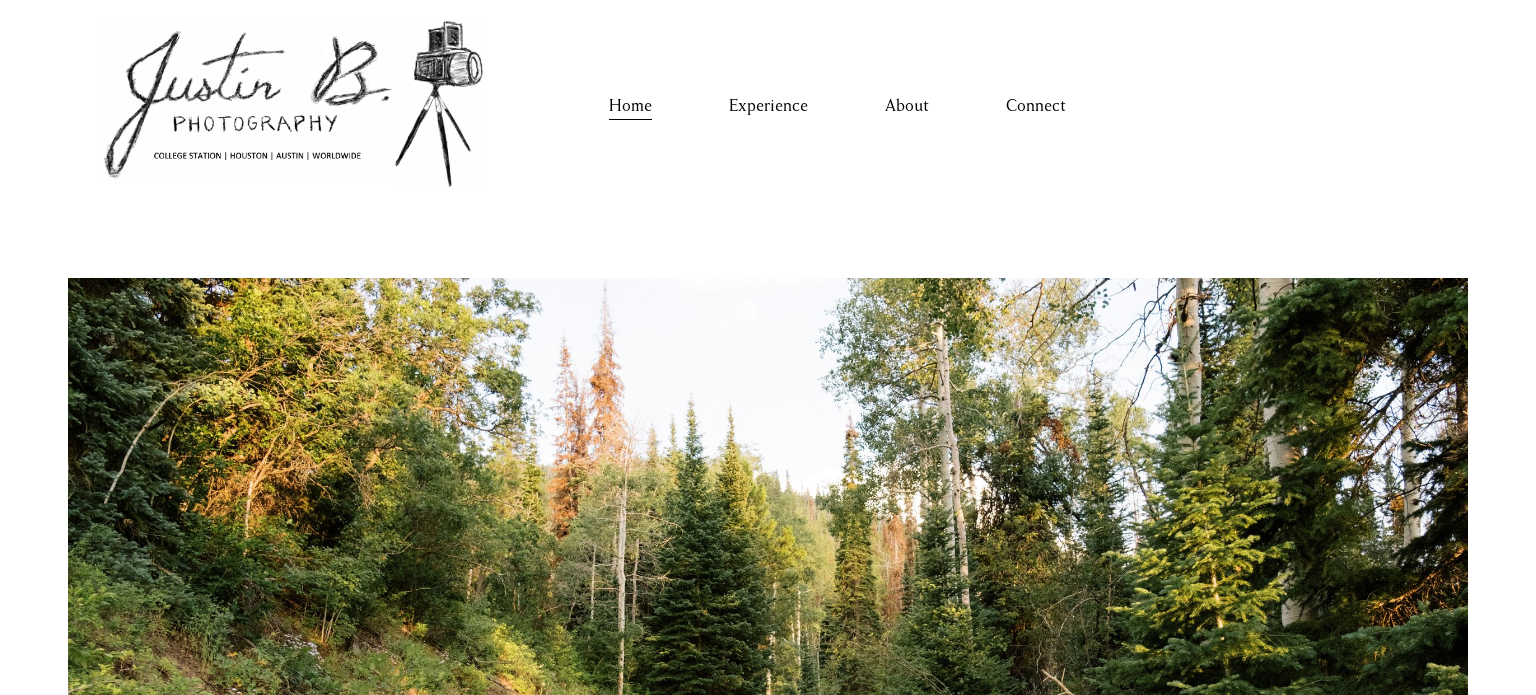 click on "Experience" at bounding box center [768, 106] 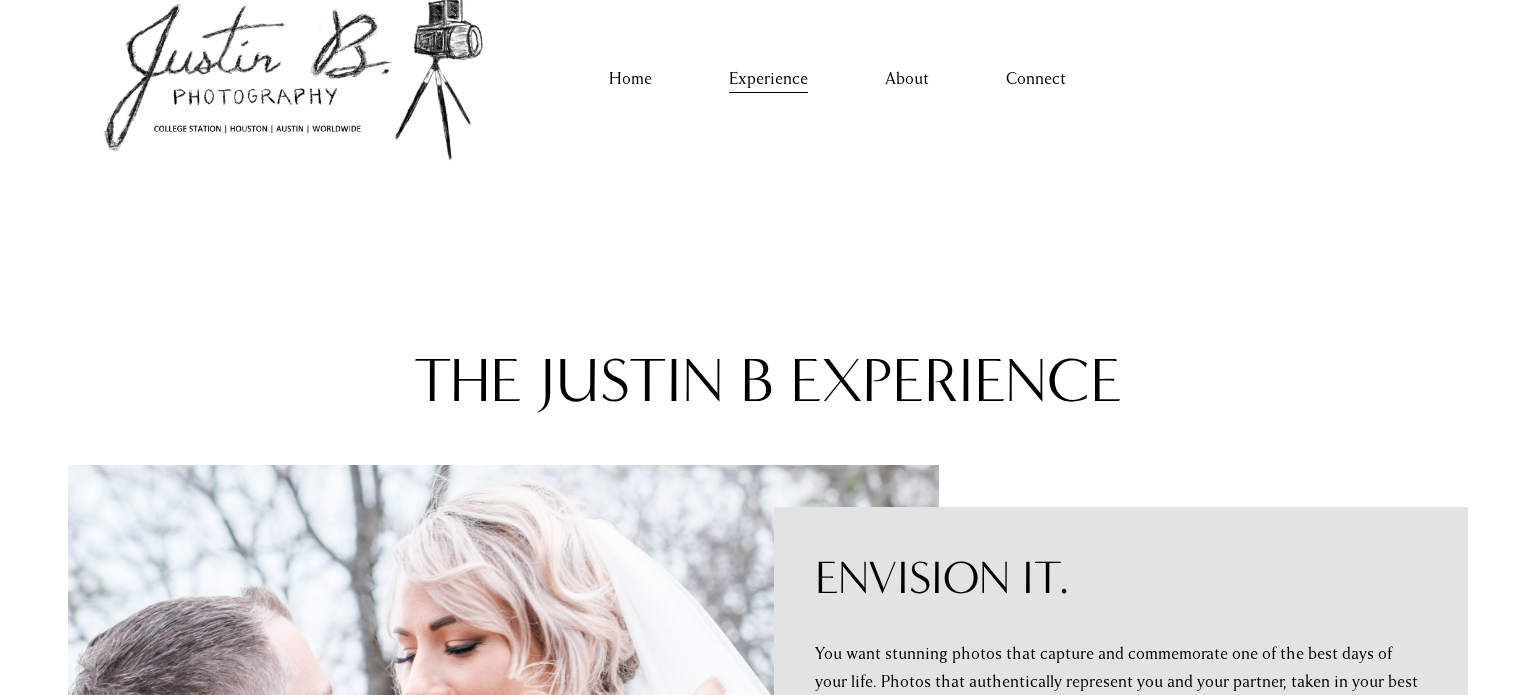 scroll, scrollTop: 0, scrollLeft: 0, axis: both 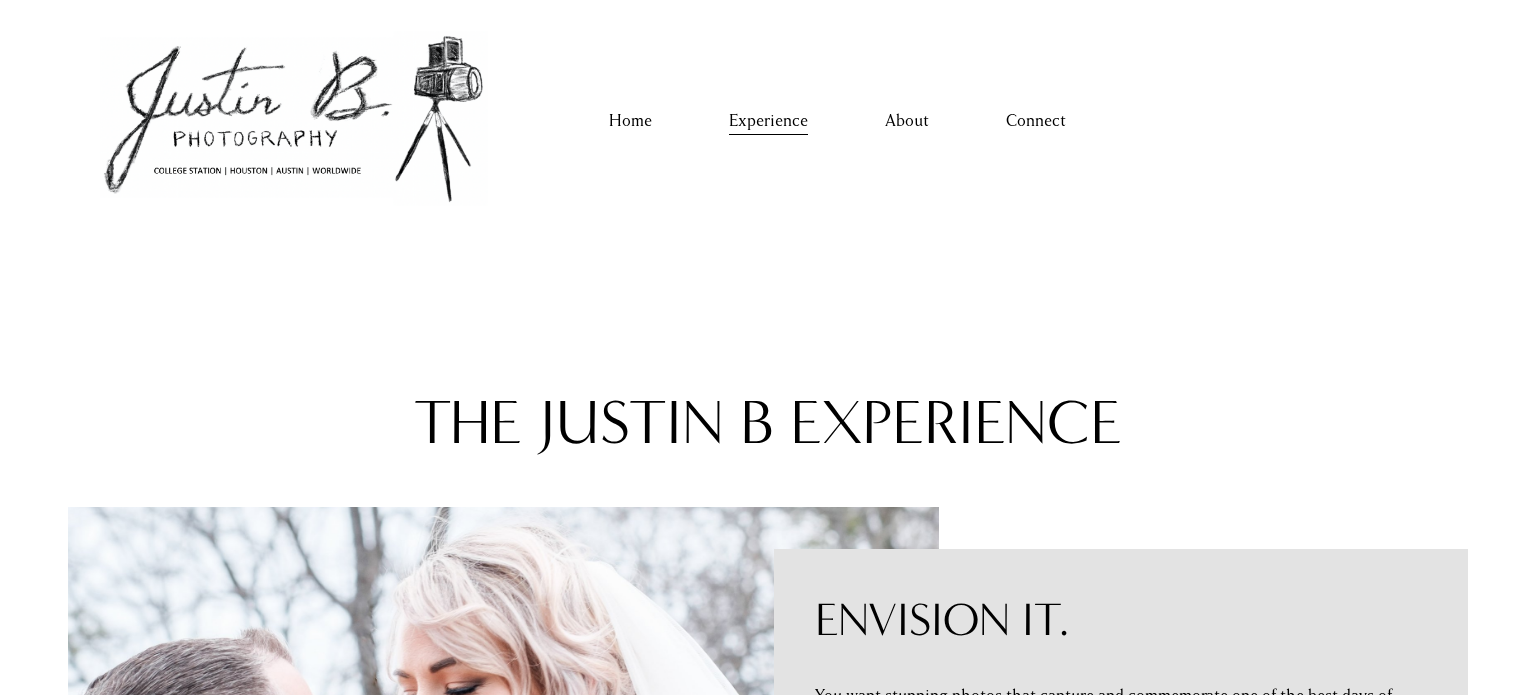 click on "Home" at bounding box center (630, 121) 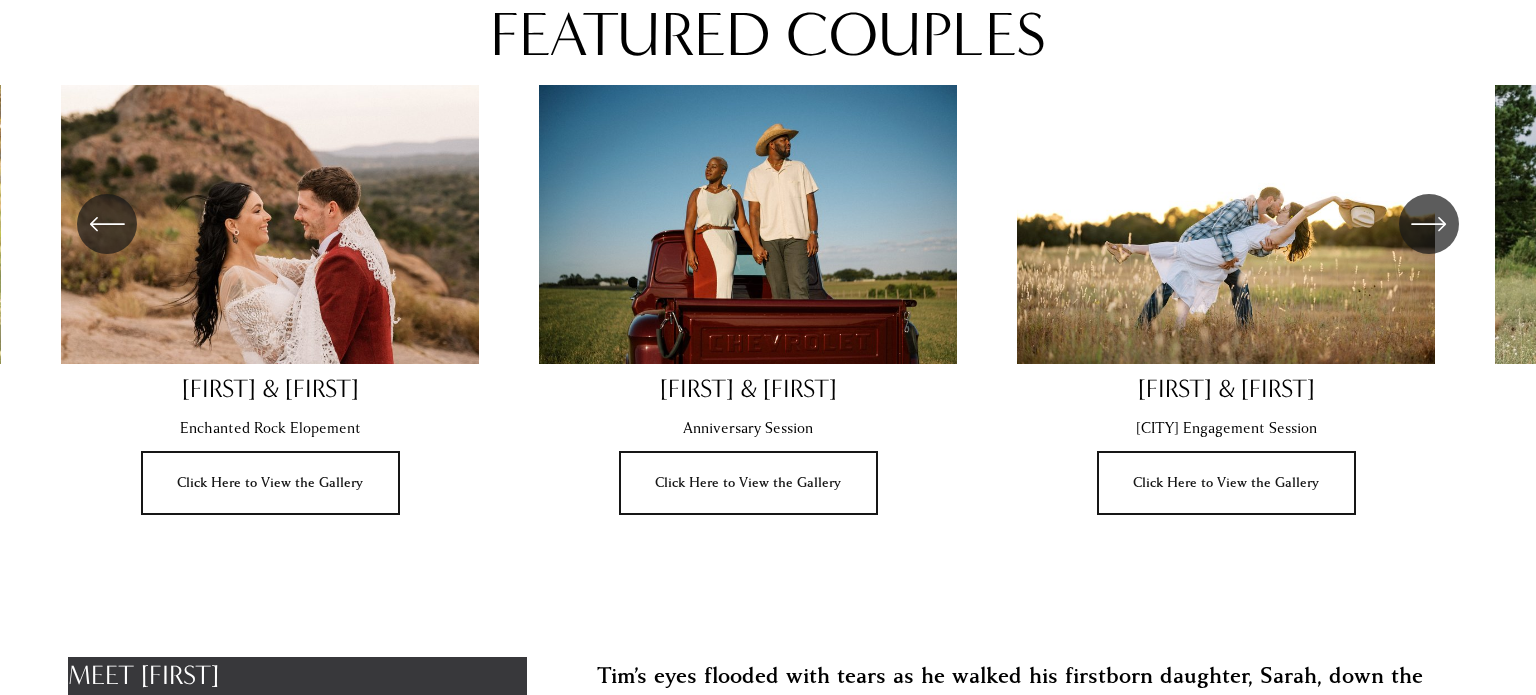 scroll, scrollTop: 1459, scrollLeft: 0, axis: vertical 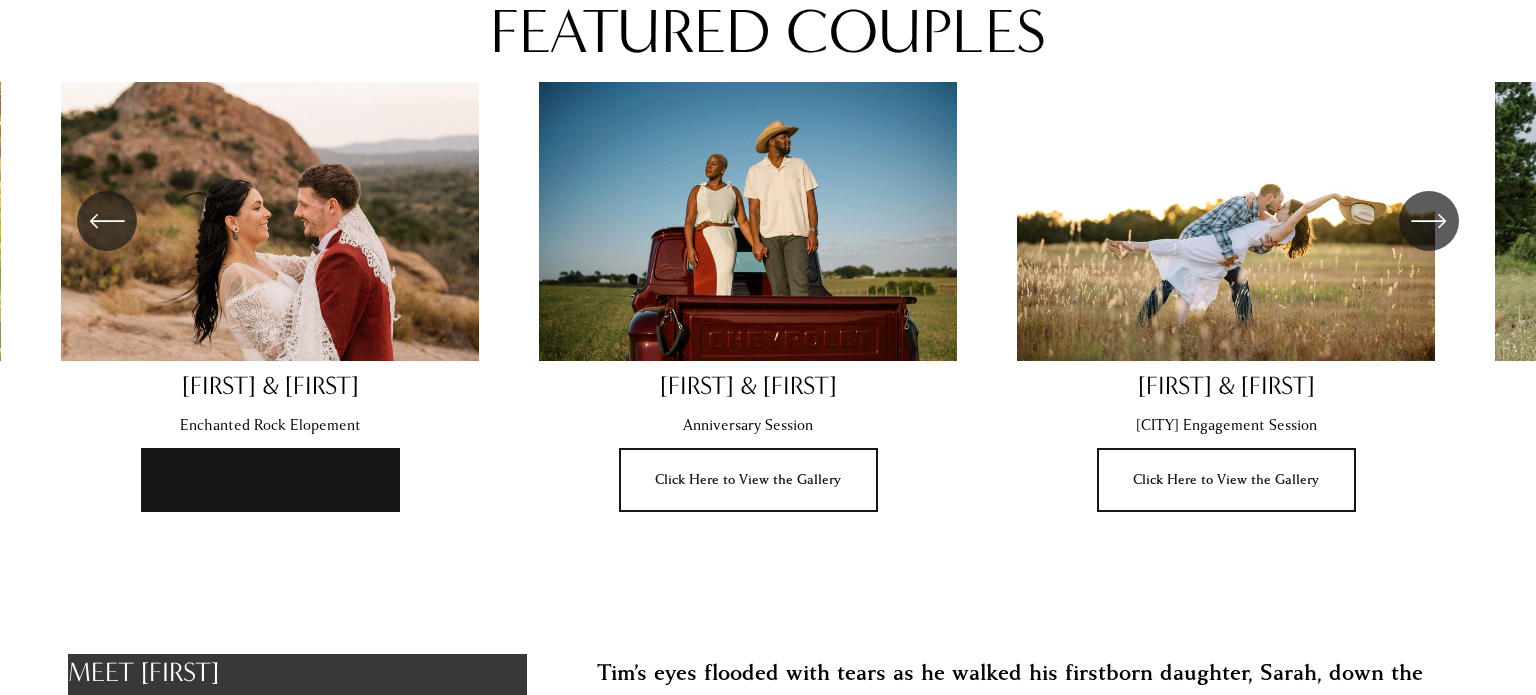 click on "Click Here to View the Gallery" at bounding box center (270, 480) 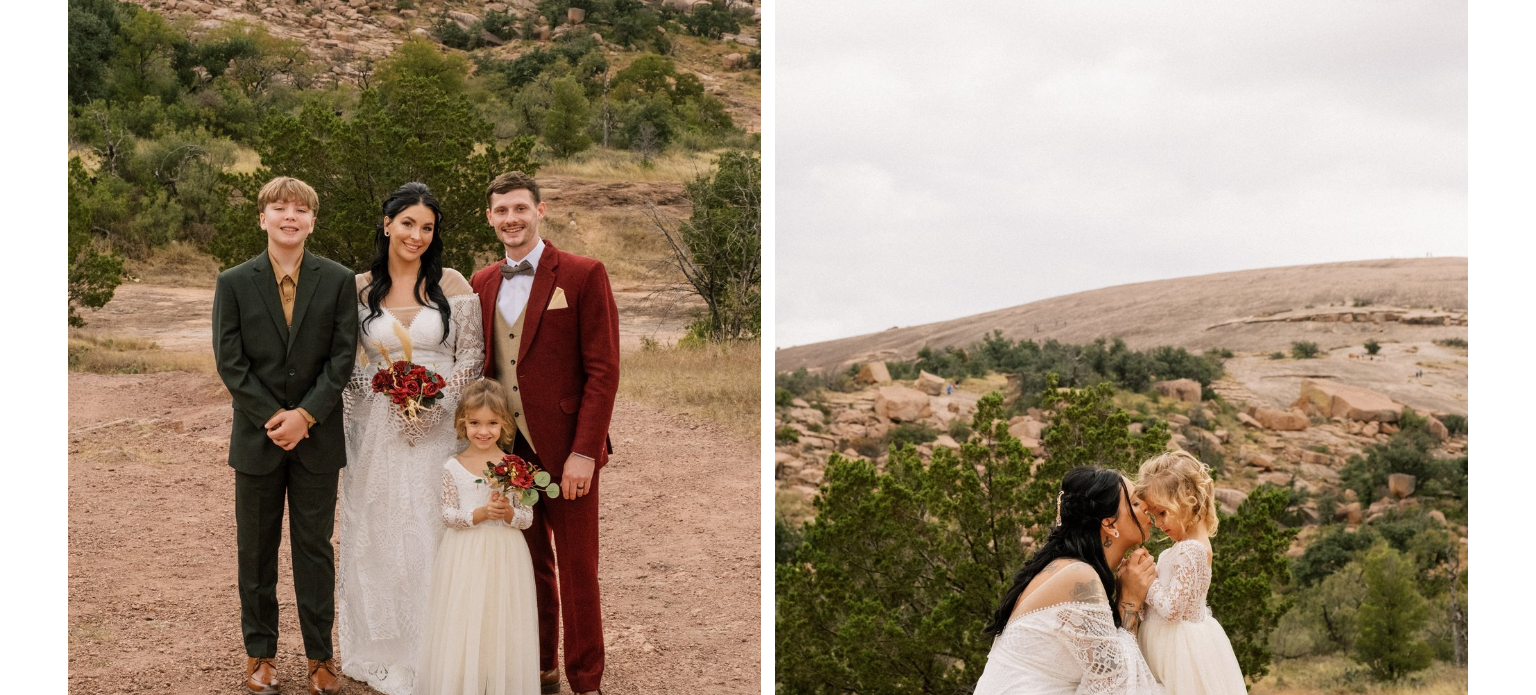 scroll, scrollTop: 2550, scrollLeft: 0, axis: vertical 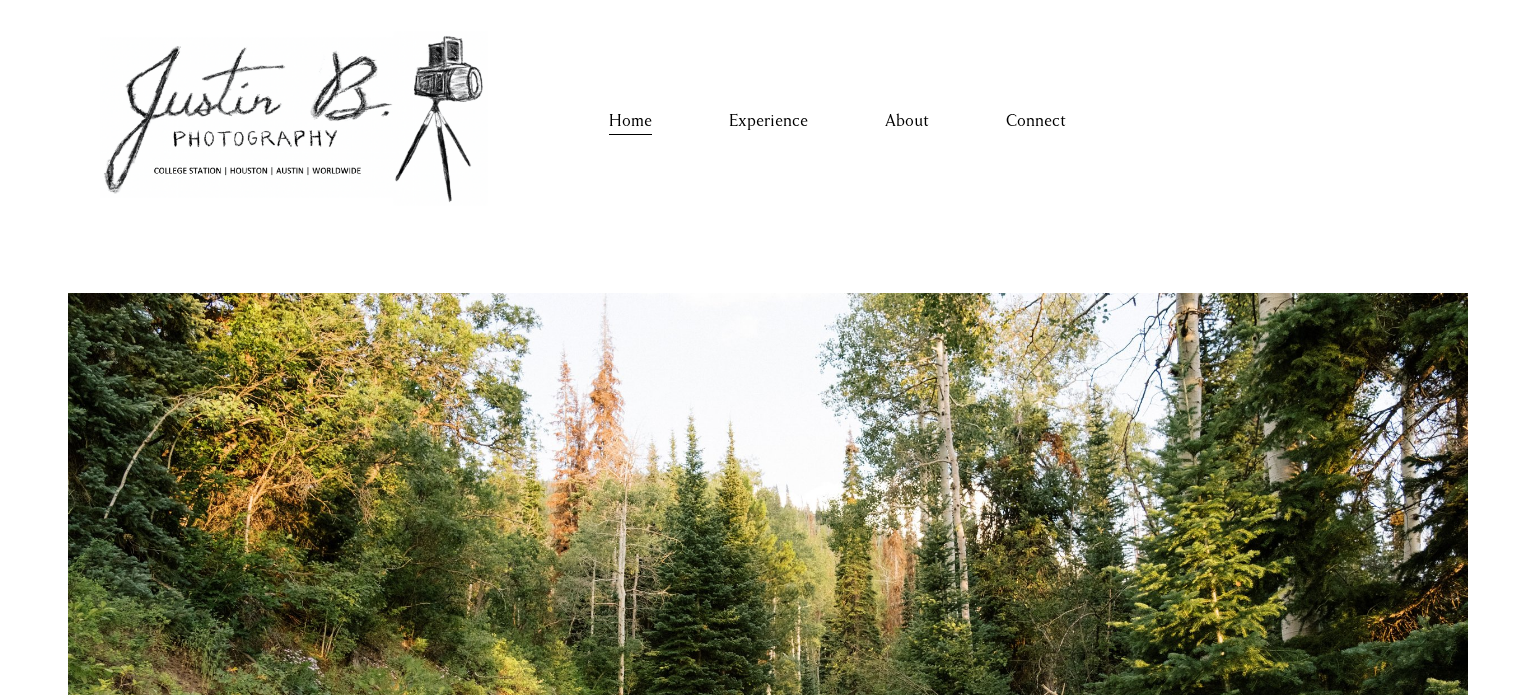 click on "Connect" at bounding box center [1036, 121] 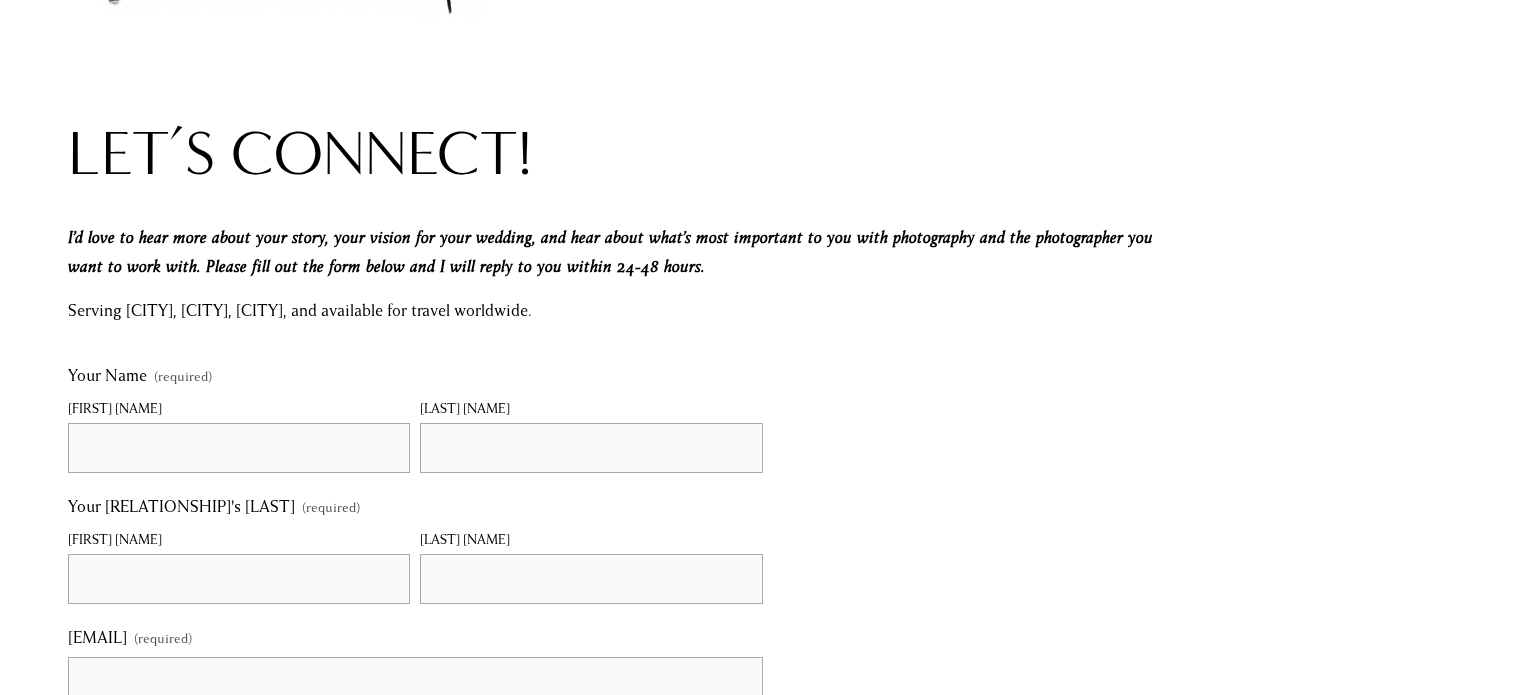 scroll, scrollTop: 0, scrollLeft: 0, axis: both 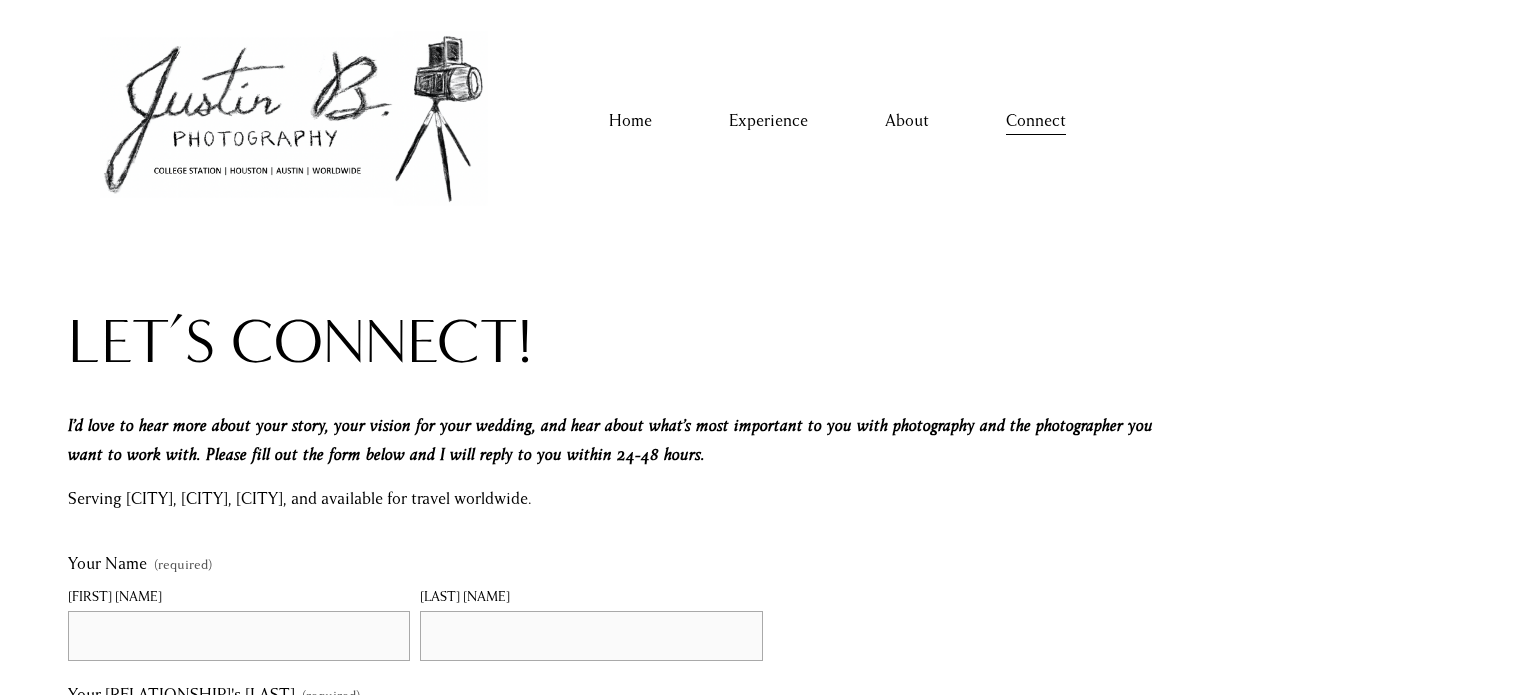 click on "About" at bounding box center (907, 121) 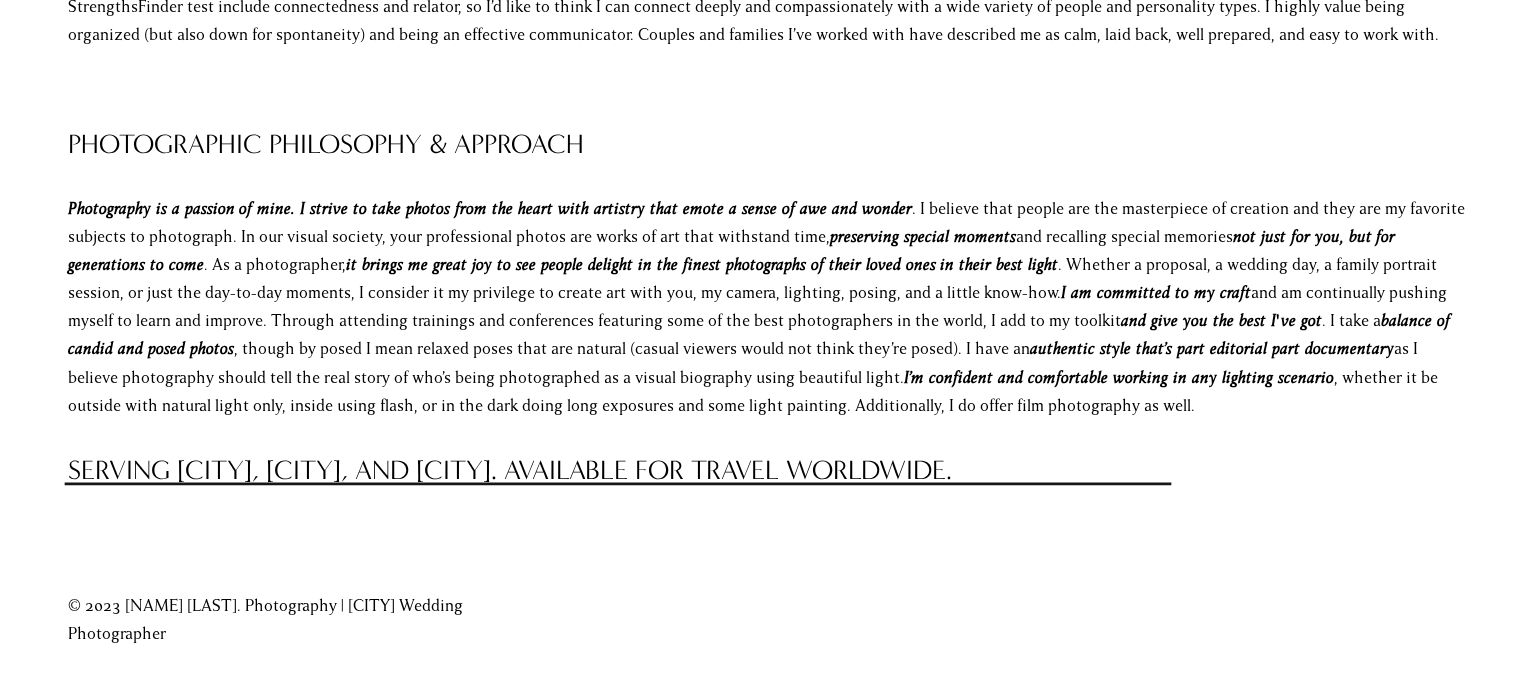 scroll, scrollTop: 0, scrollLeft: 0, axis: both 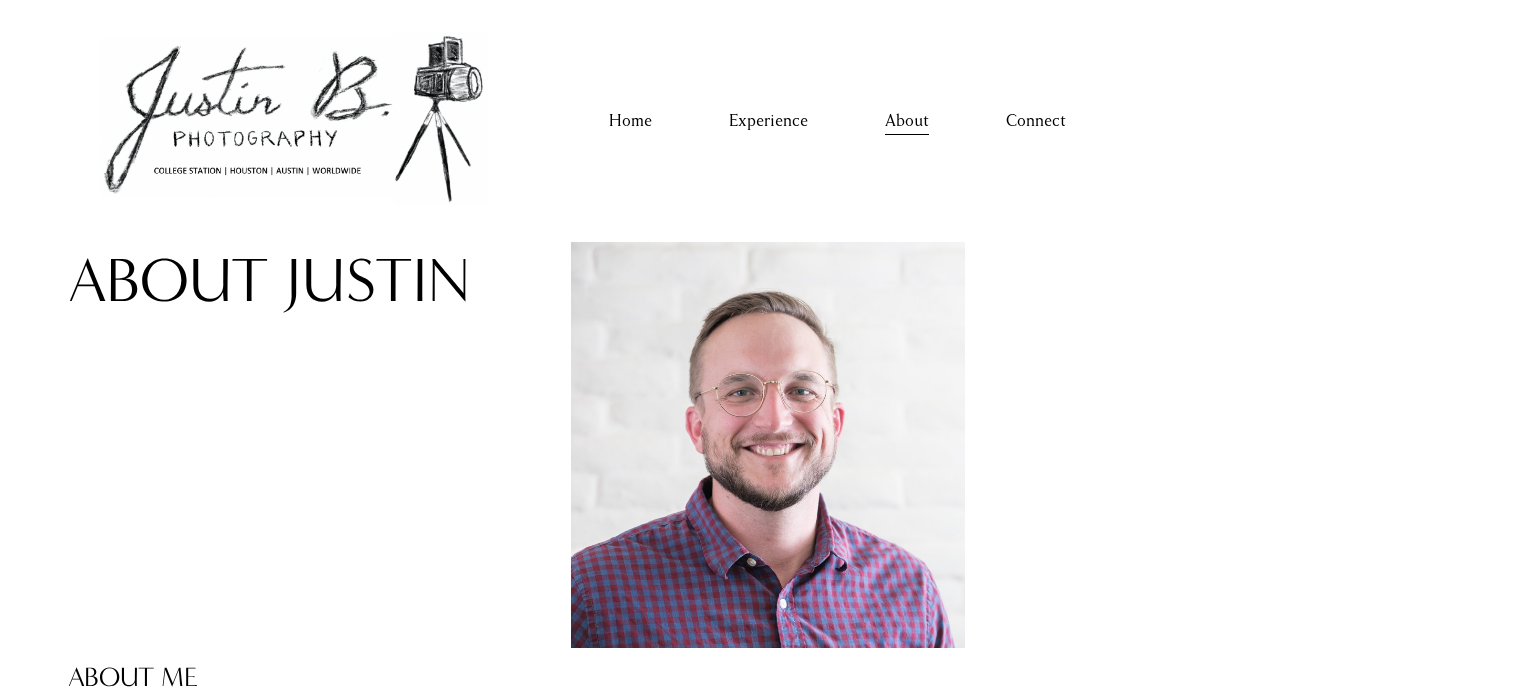 click on "Experience" at bounding box center (768, 121) 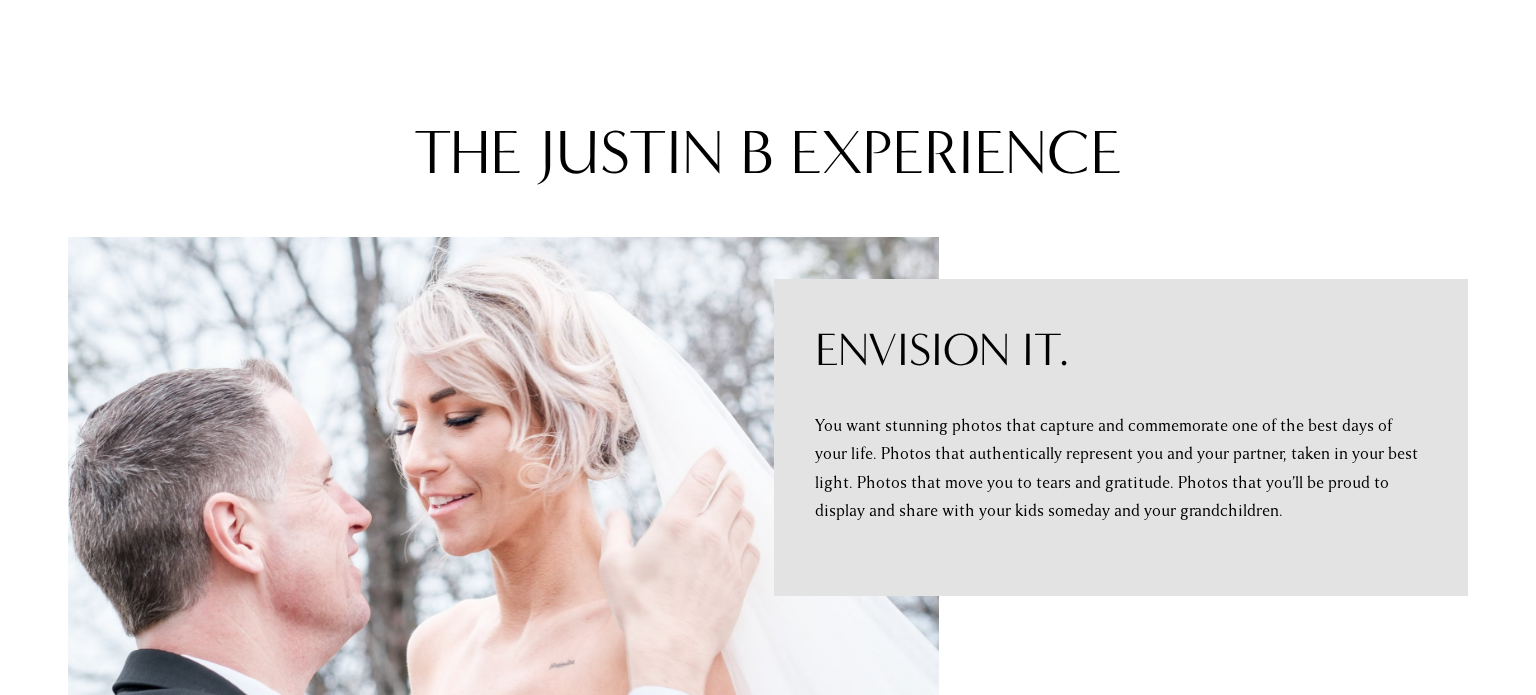 scroll, scrollTop: 0, scrollLeft: 0, axis: both 